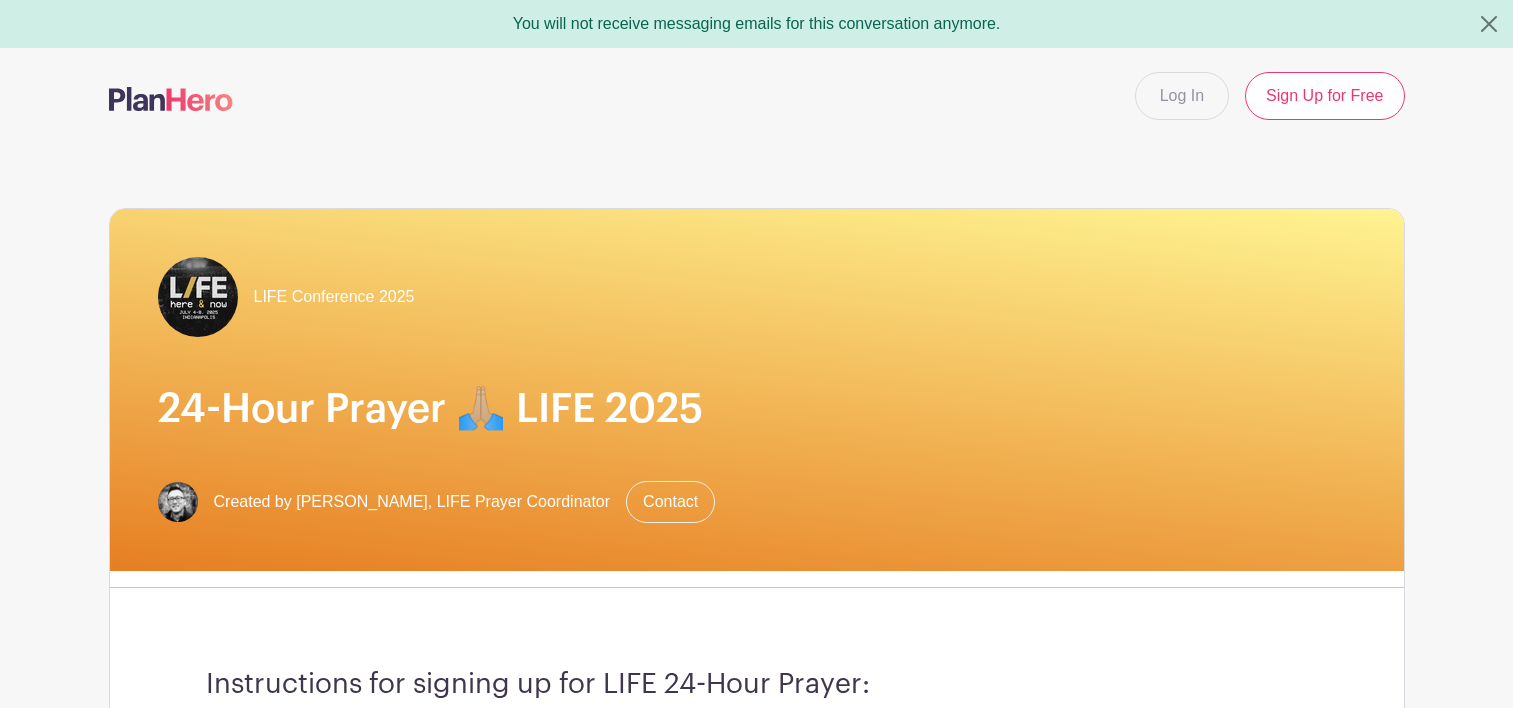 scroll, scrollTop: 0, scrollLeft: 0, axis: both 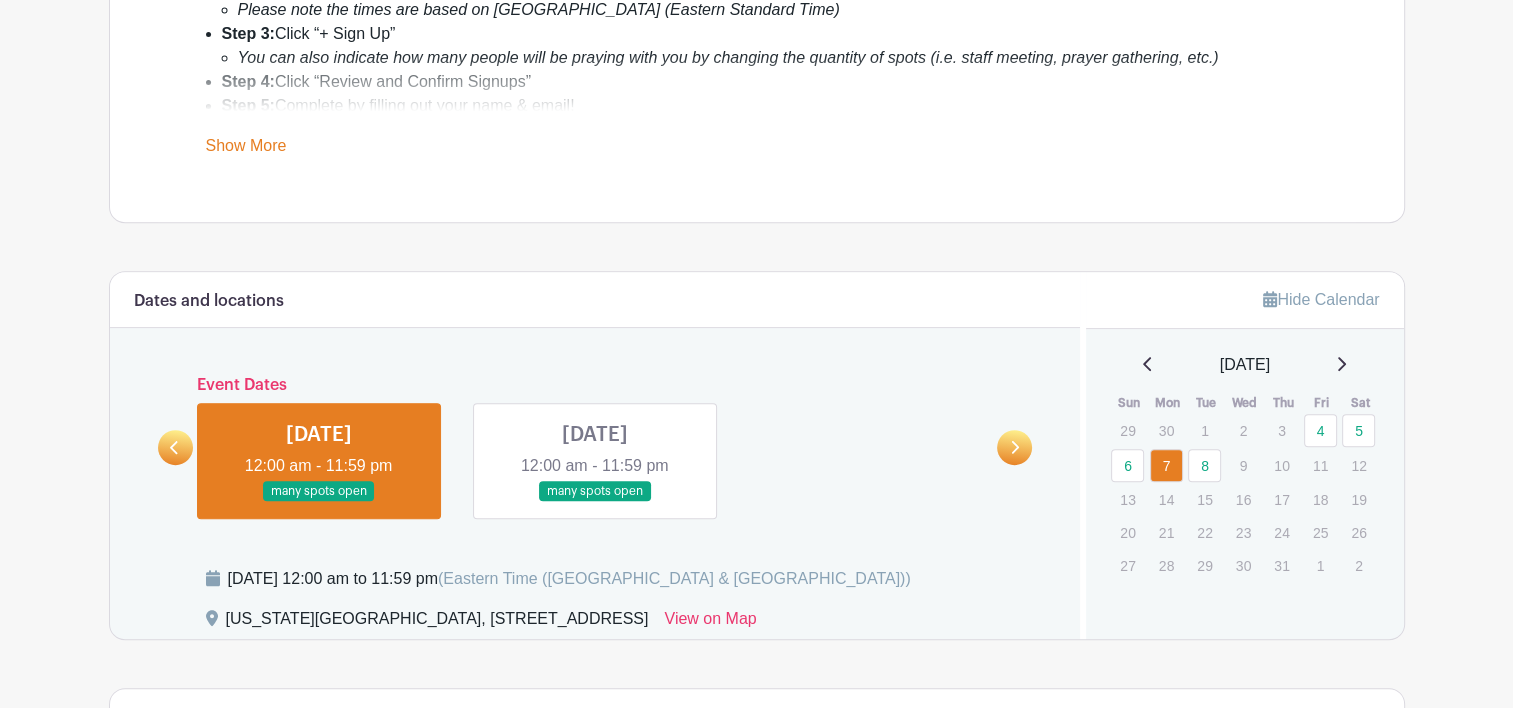 click at bounding box center (319, 502) 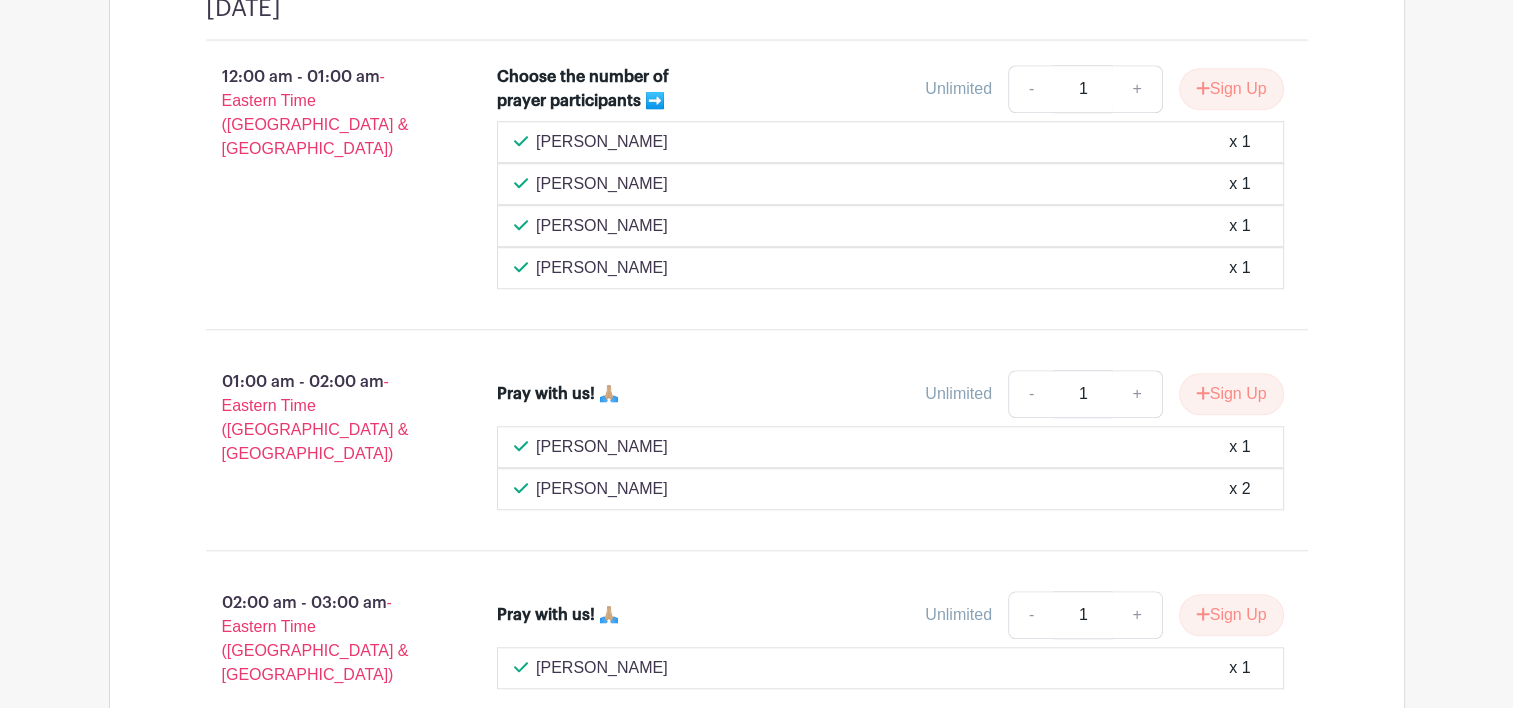 scroll, scrollTop: 1100, scrollLeft: 0, axis: vertical 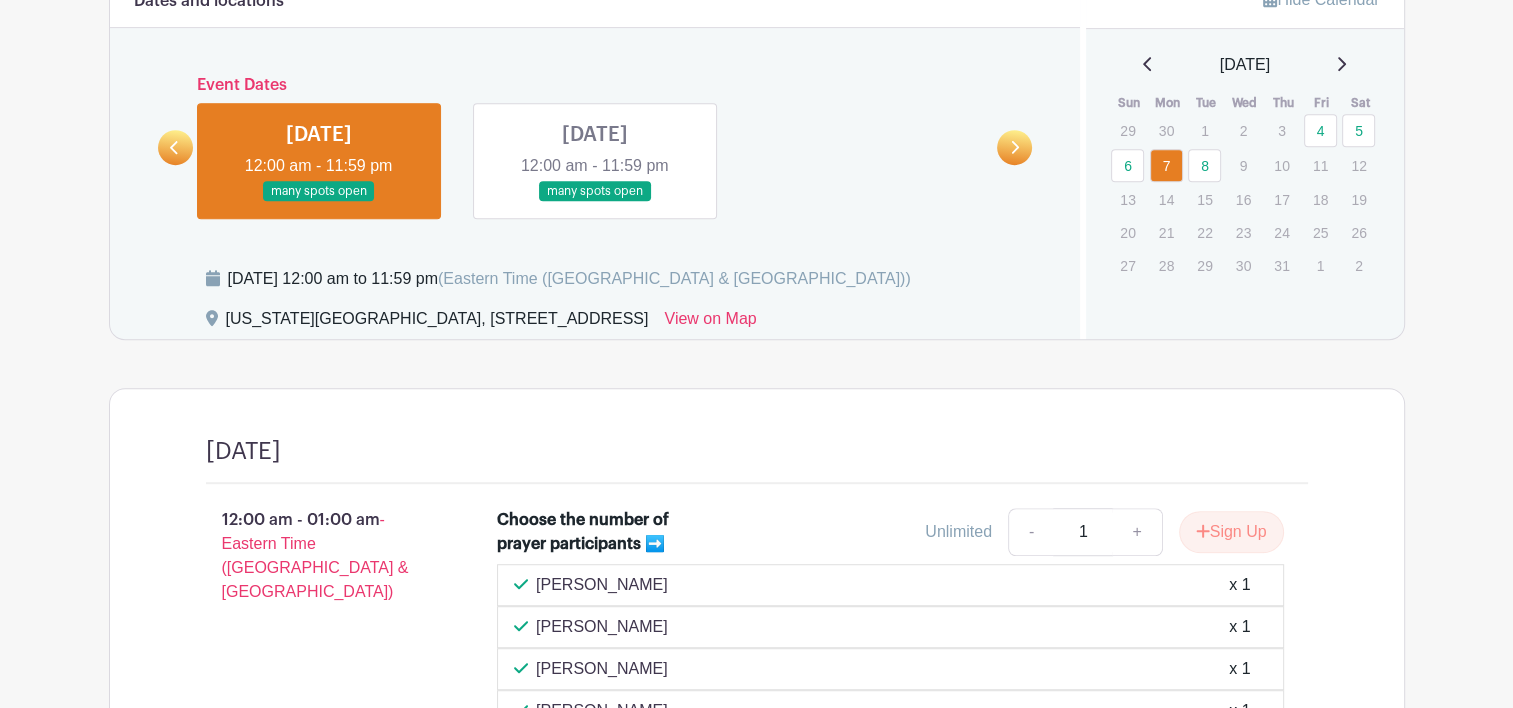 click at bounding box center (319, 202) 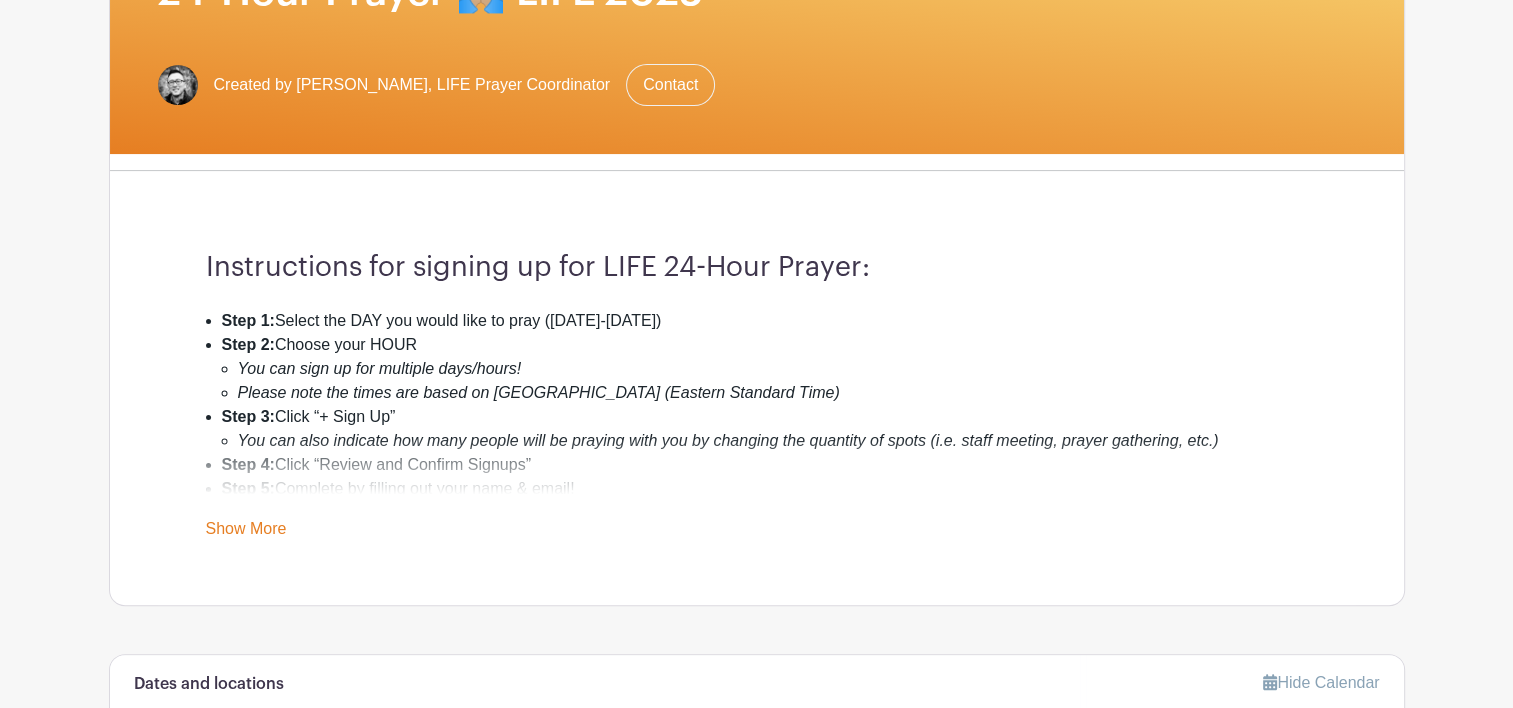 scroll, scrollTop: 400, scrollLeft: 0, axis: vertical 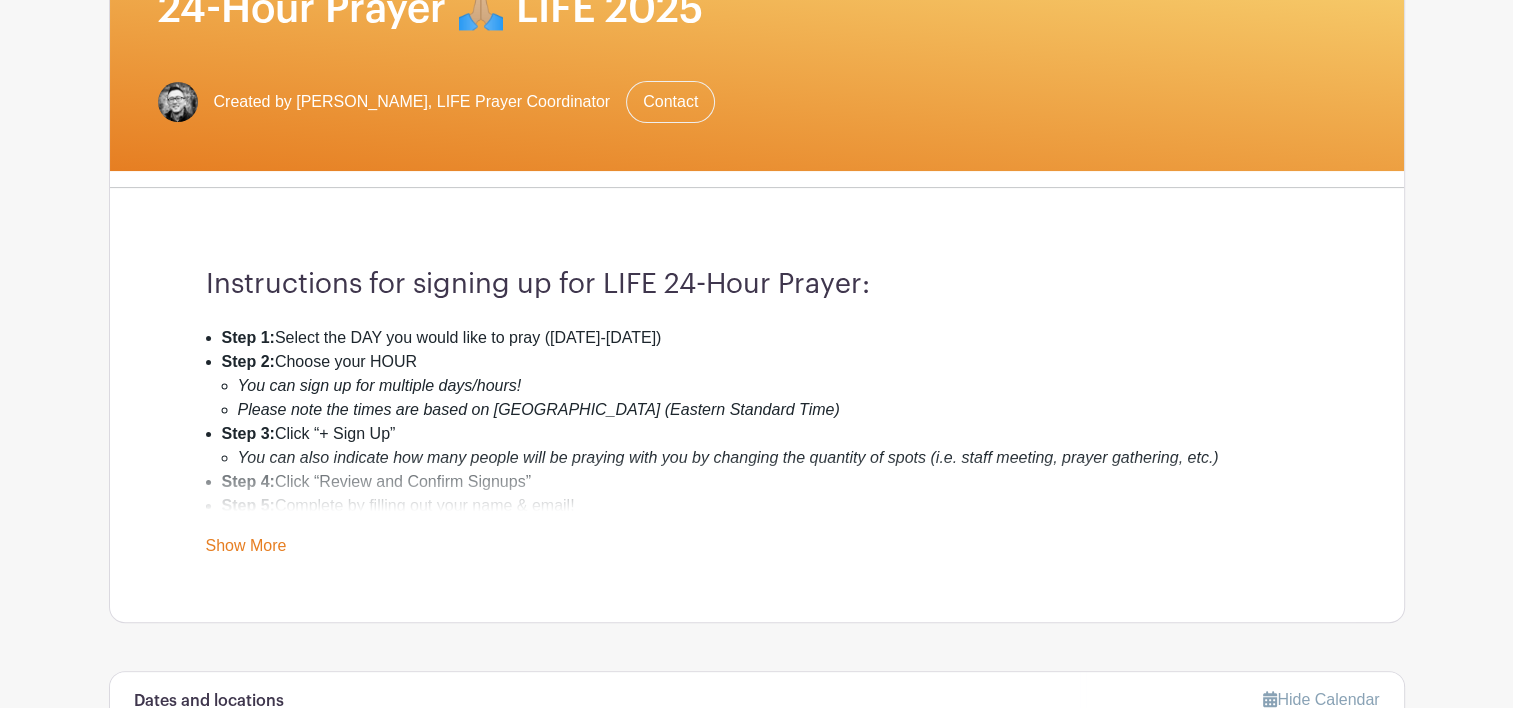 click on "Show More" at bounding box center (246, 549) 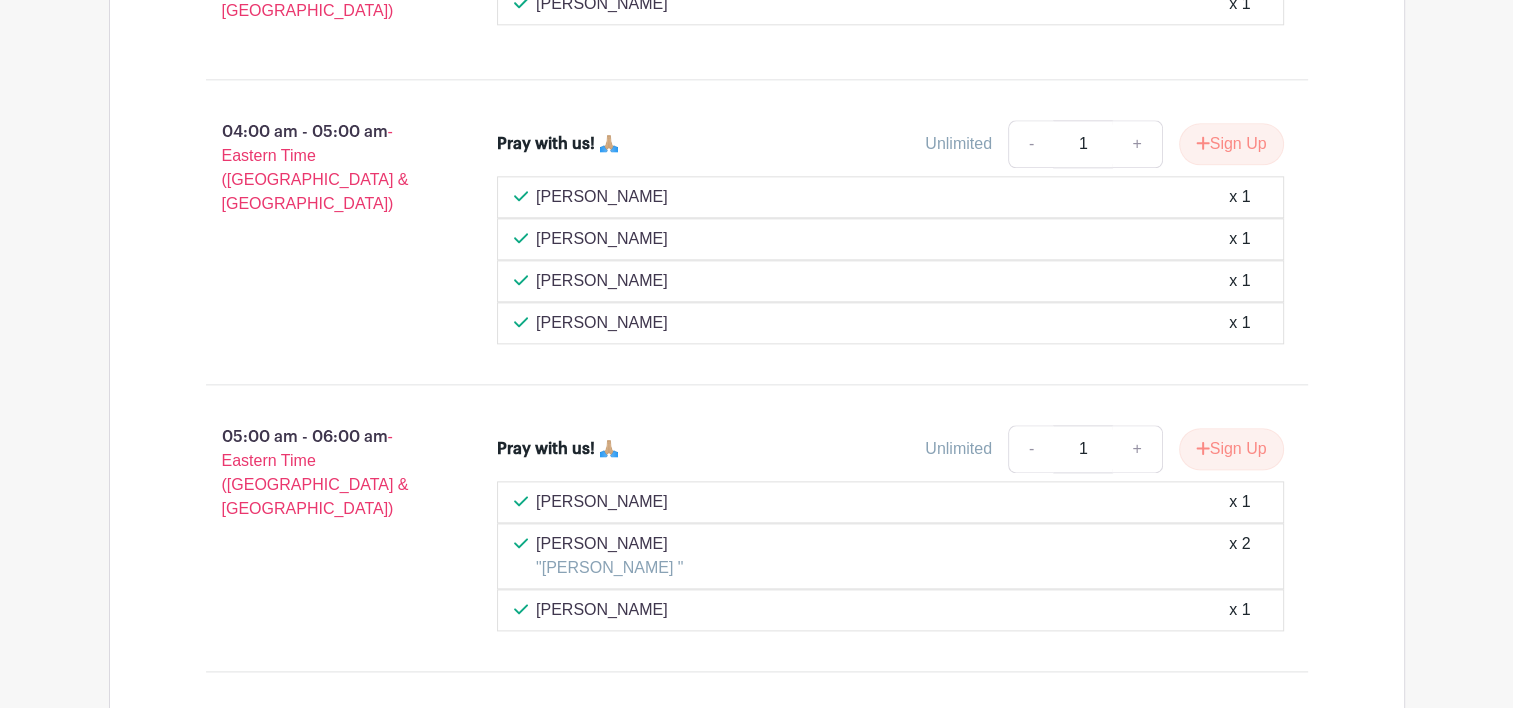 scroll, scrollTop: 2500, scrollLeft: 0, axis: vertical 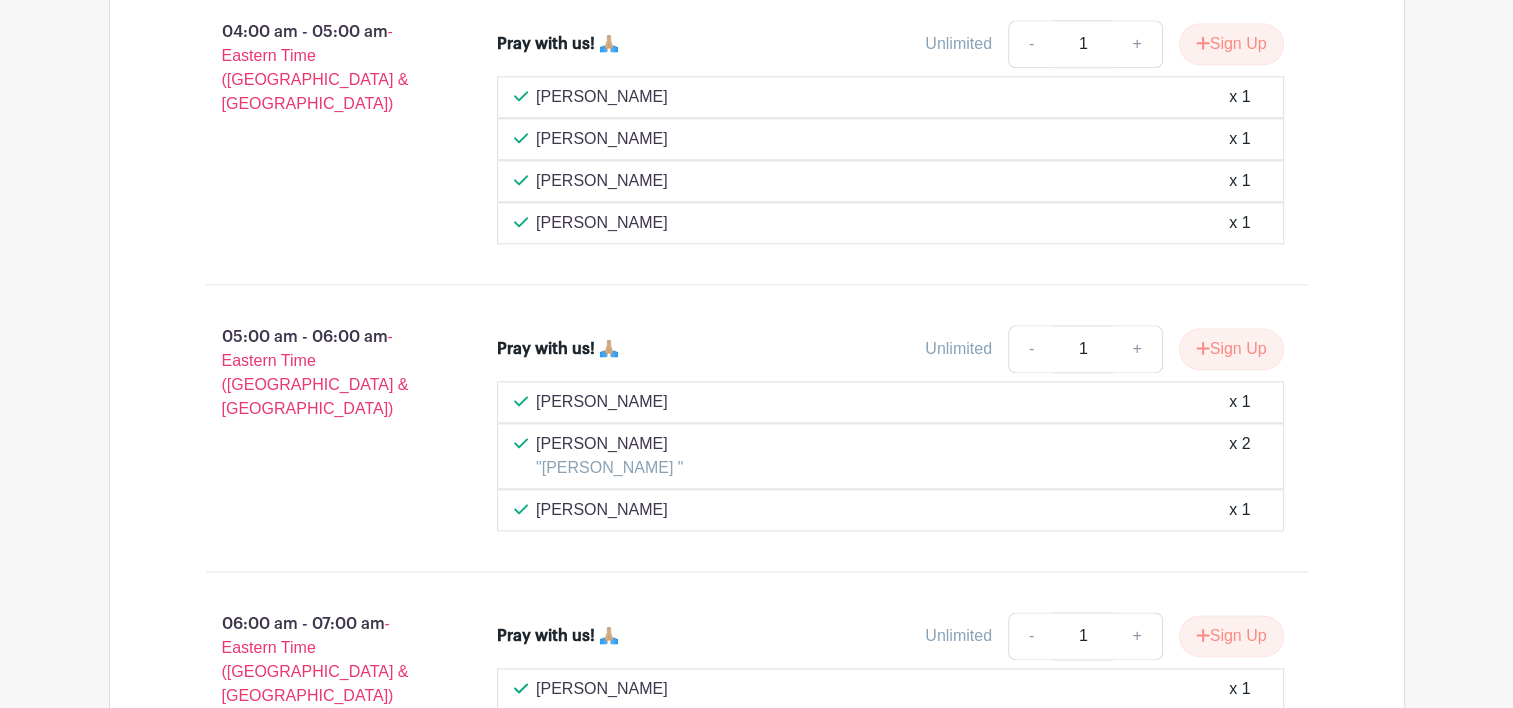 click on "[PERSON_NAME]" at bounding box center (602, 402) 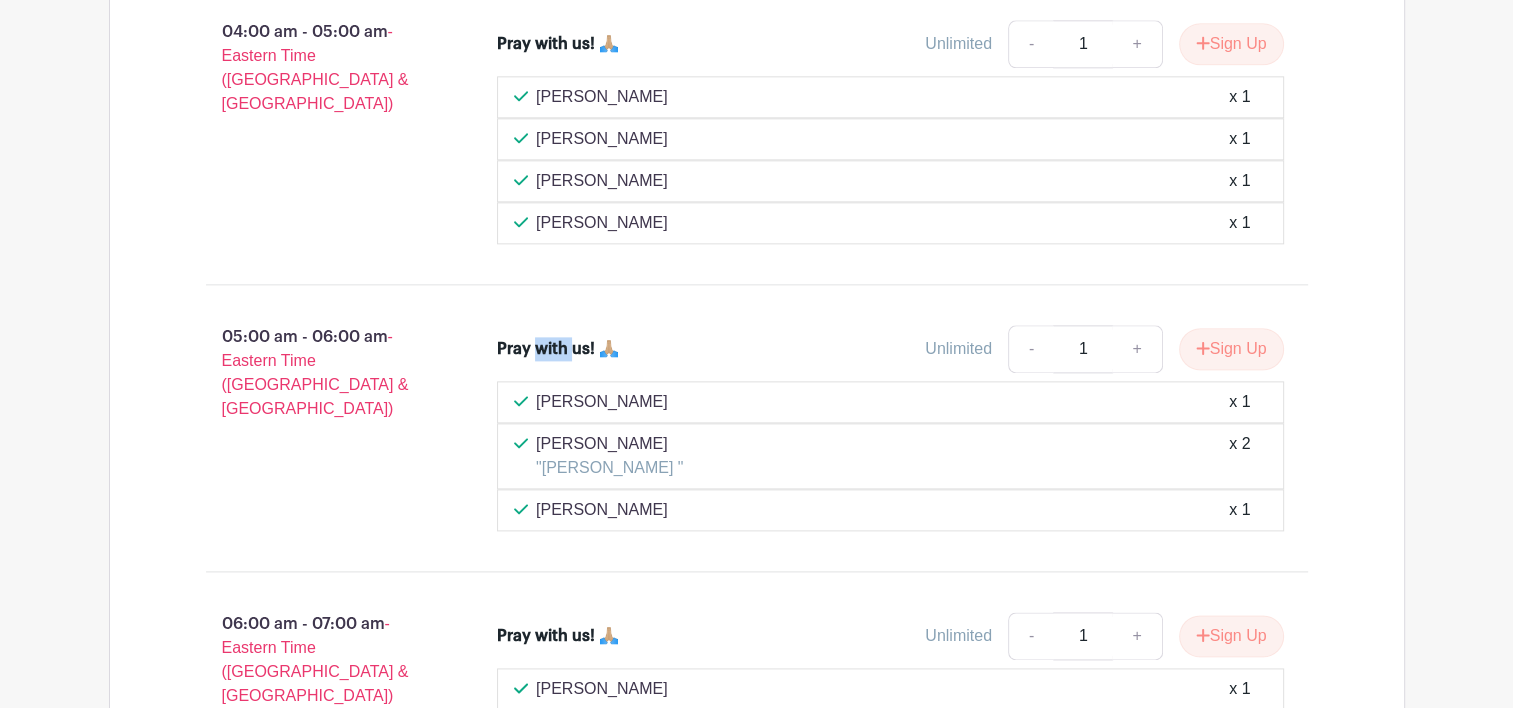 click on "Pray with us! 🙏🏼" at bounding box center [558, 349] 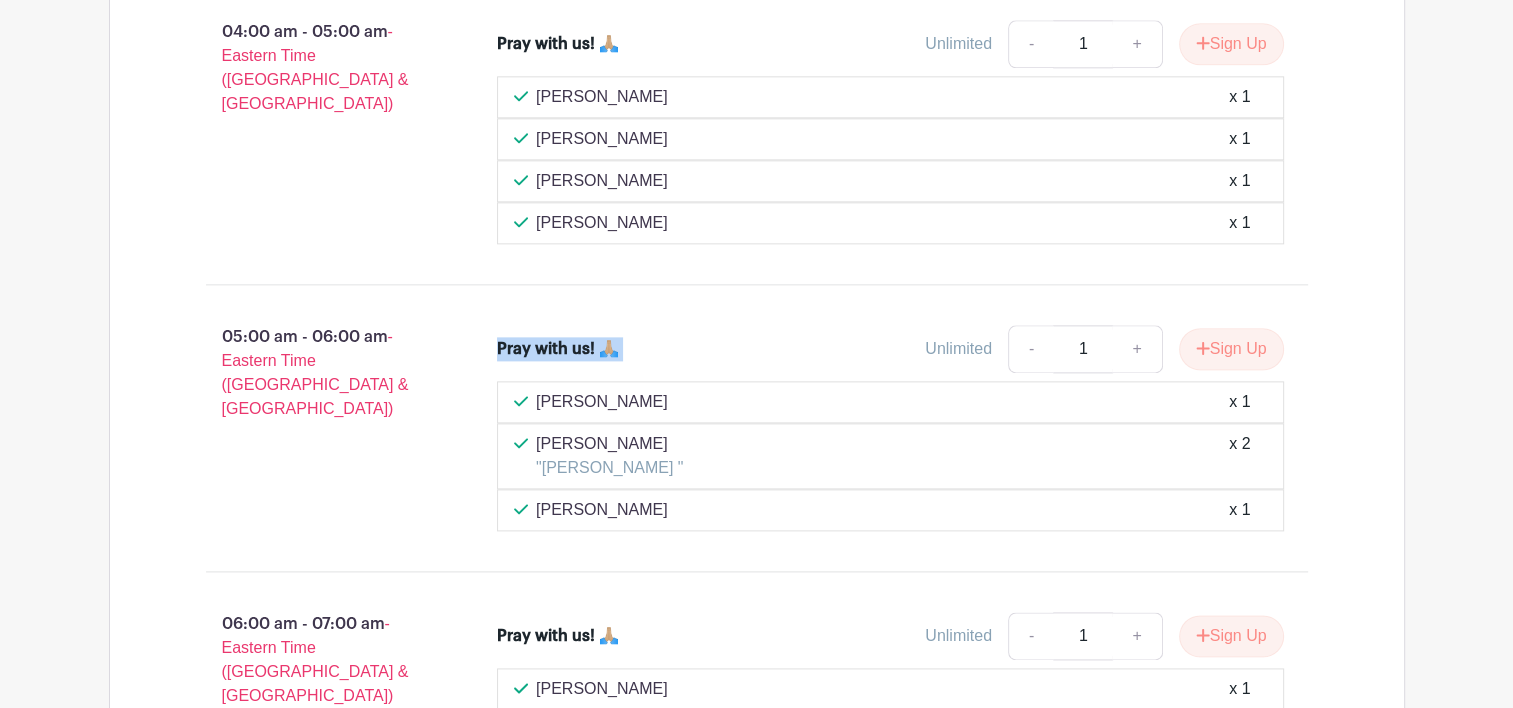 click on "Pray with us! 🙏🏼" at bounding box center (558, 349) 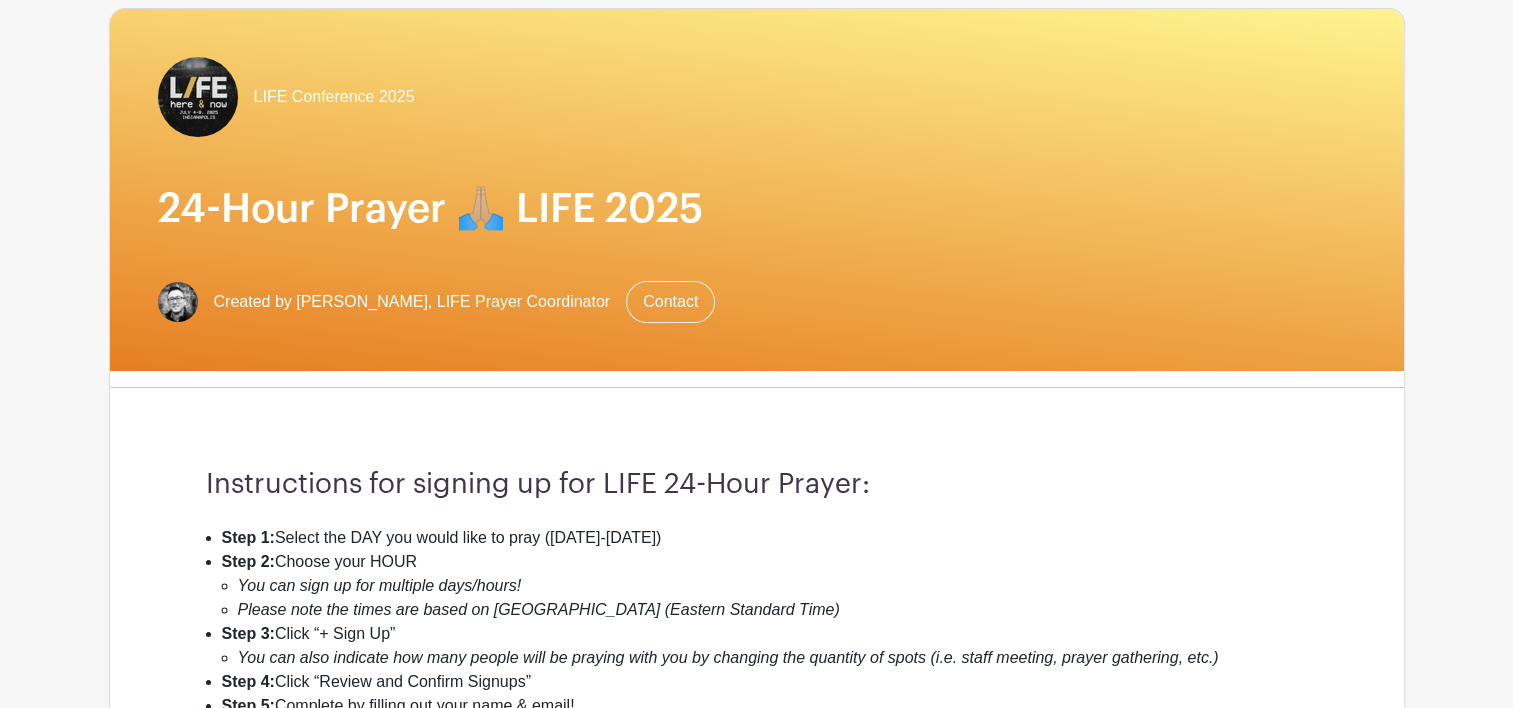 scroll, scrollTop: 0, scrollLeft: 0, axis: both 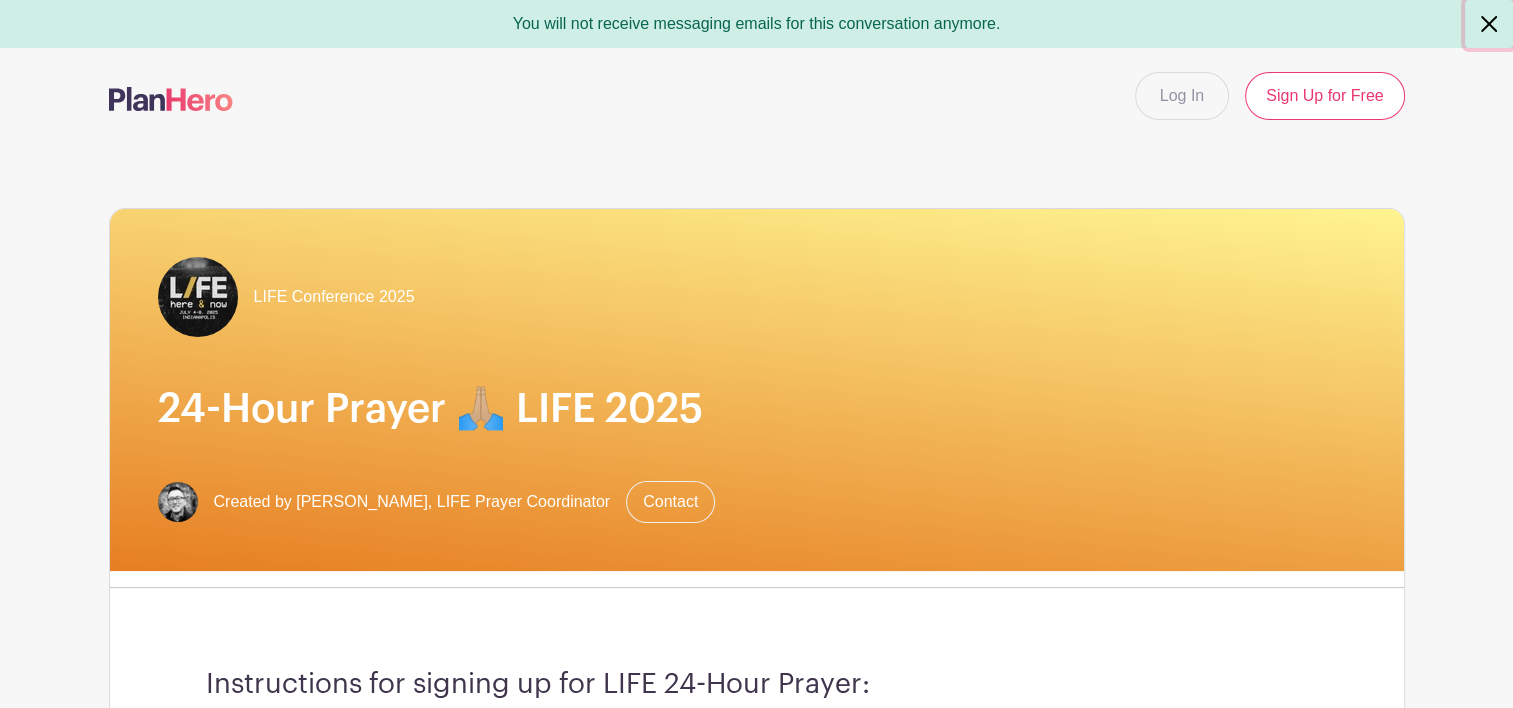 click at bounding box center (1489, 24) 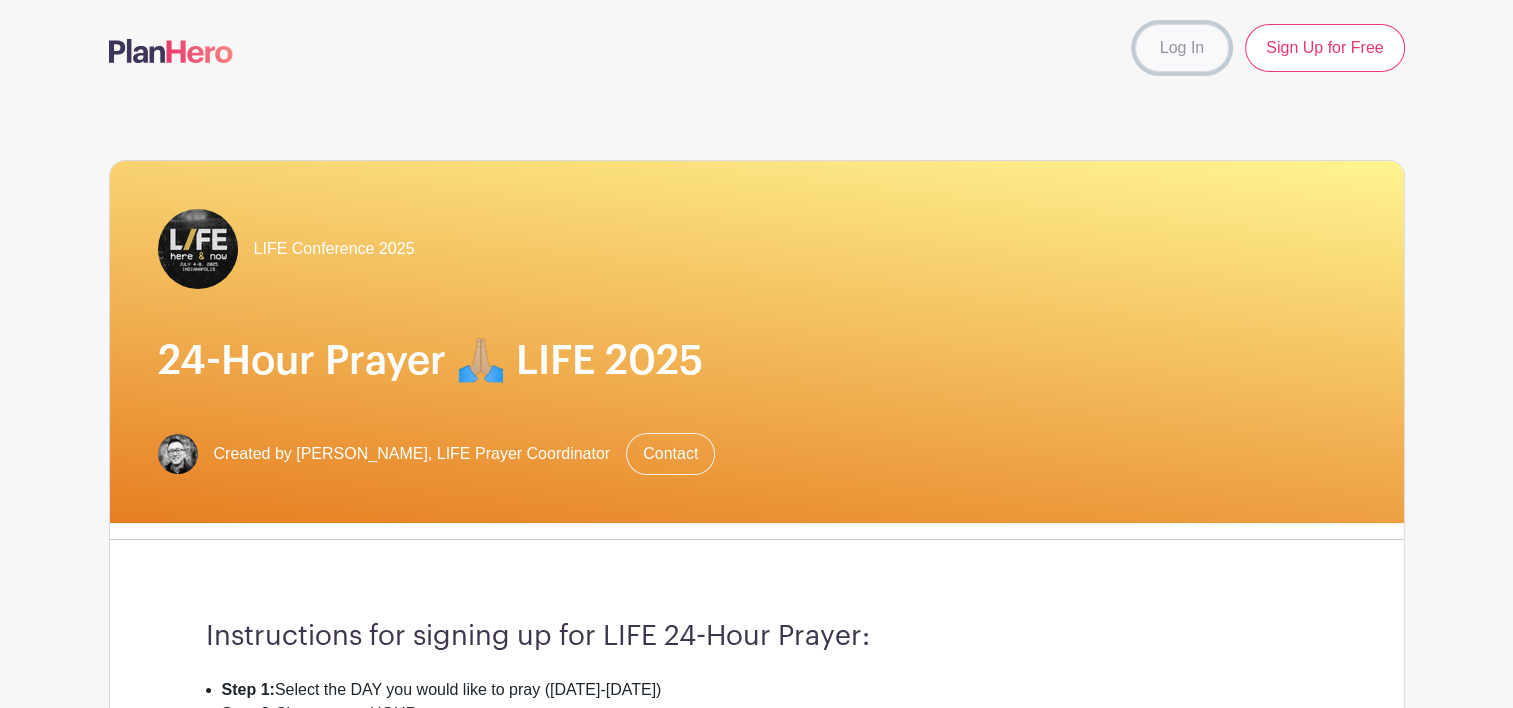 click on "Log In" at bounding box center (1182, 48) 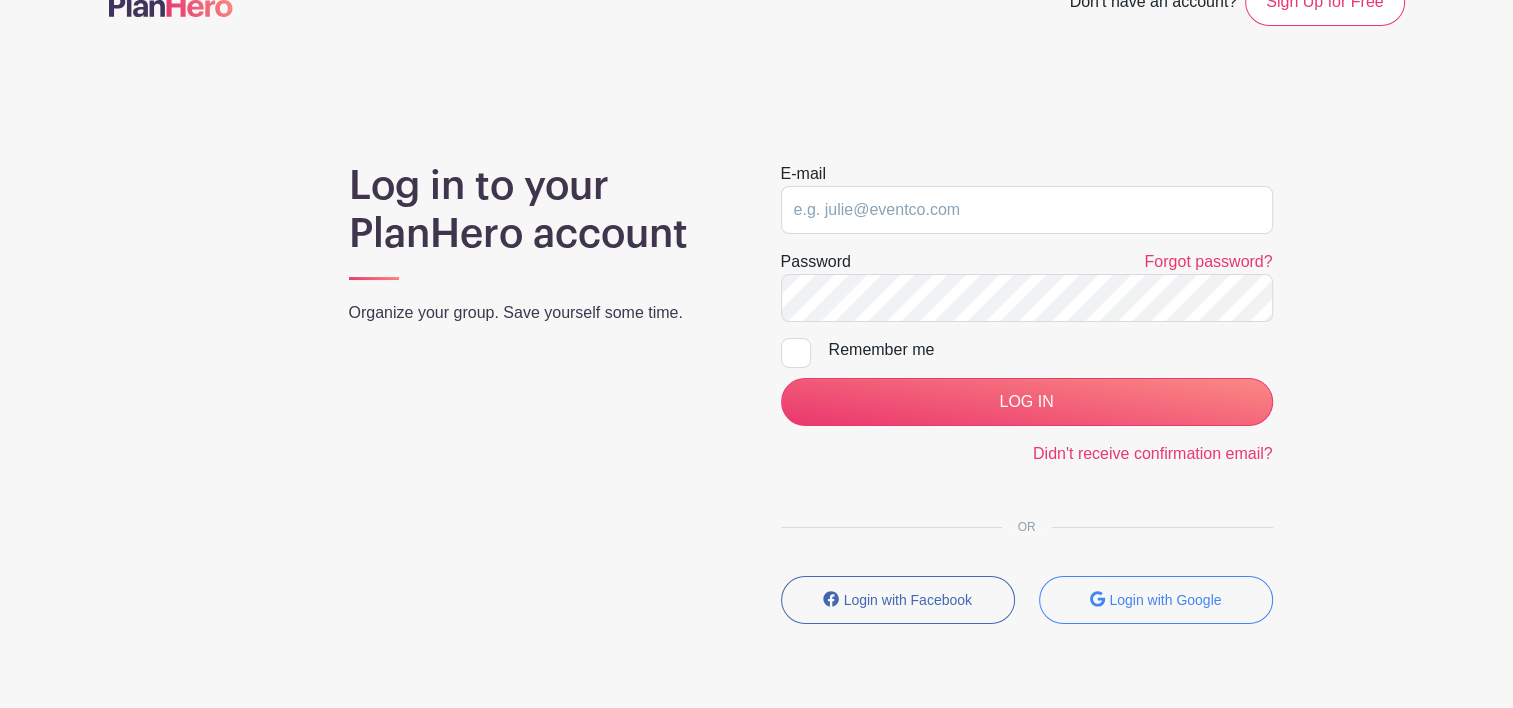 scroll, scrollTop: 0, scrollLeft: 0, axis: both 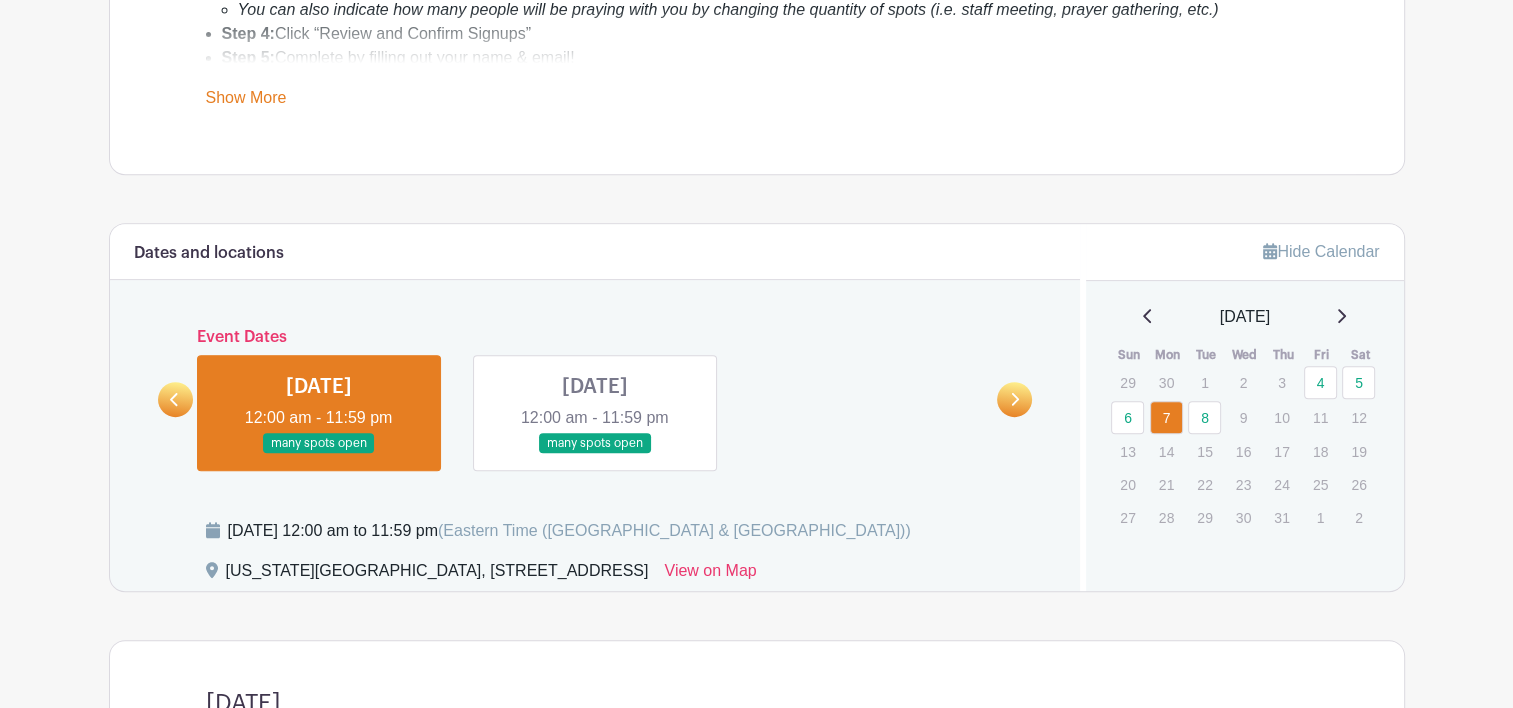 click 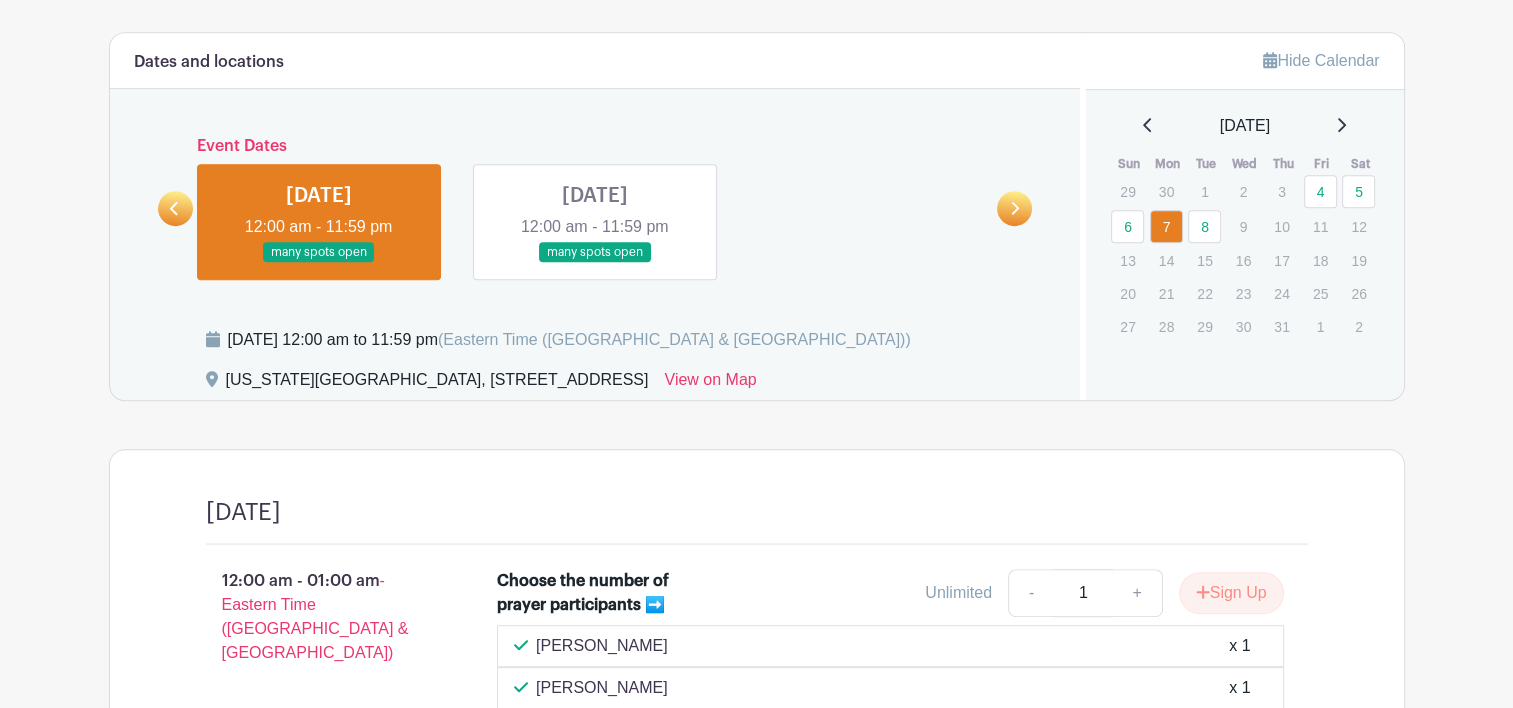 scroll, scrollTop: 1000, scrollLeft: 0, axis: vertical 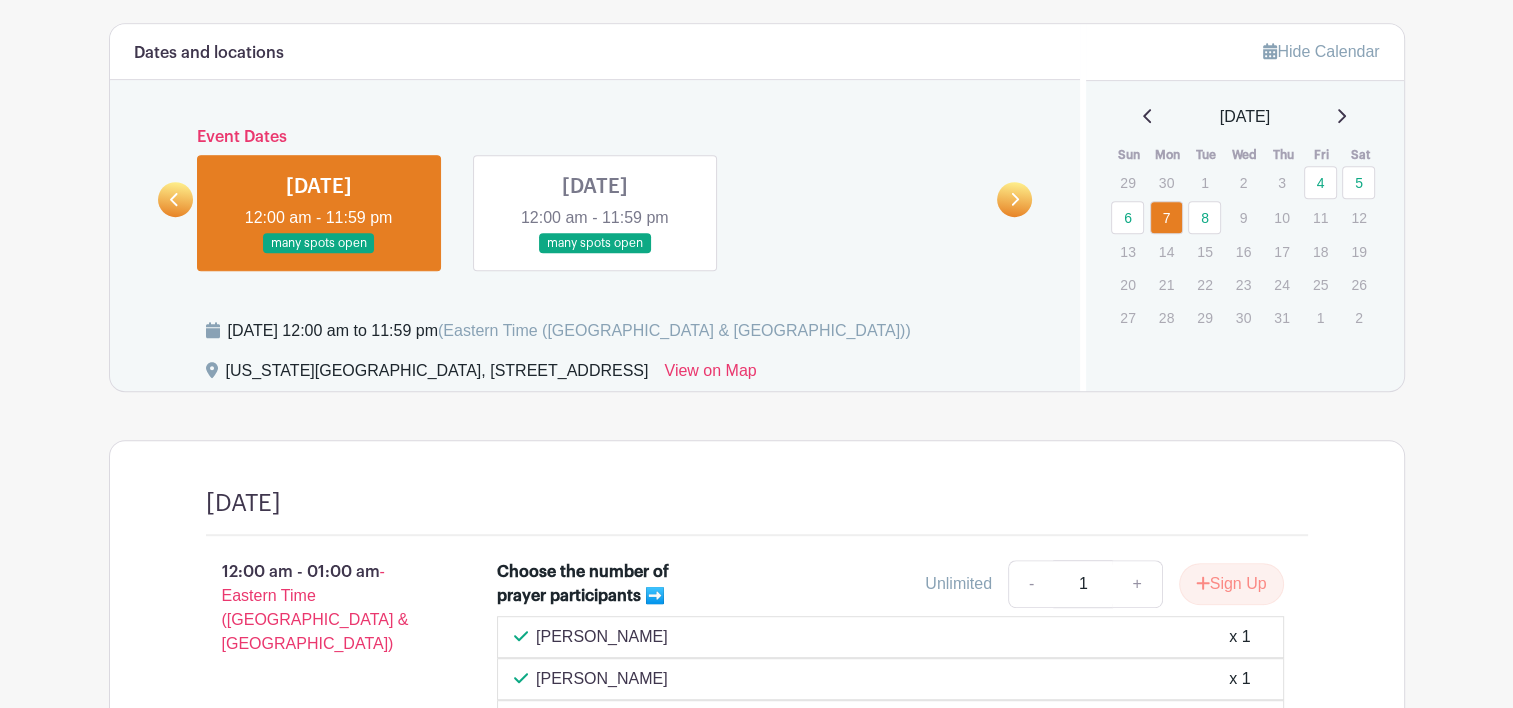 click 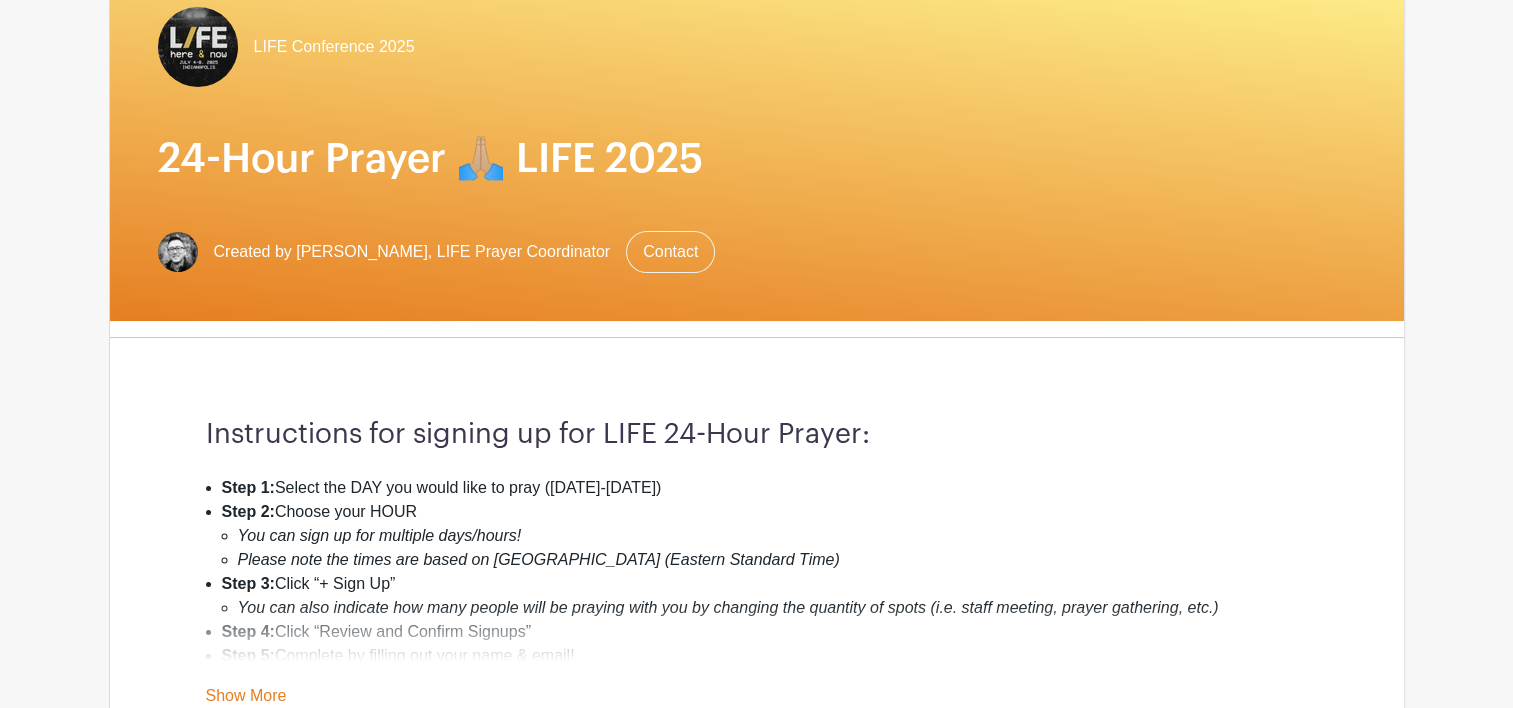 scroll, scrollTop: 0, scrollLeft: 0, axis: both 